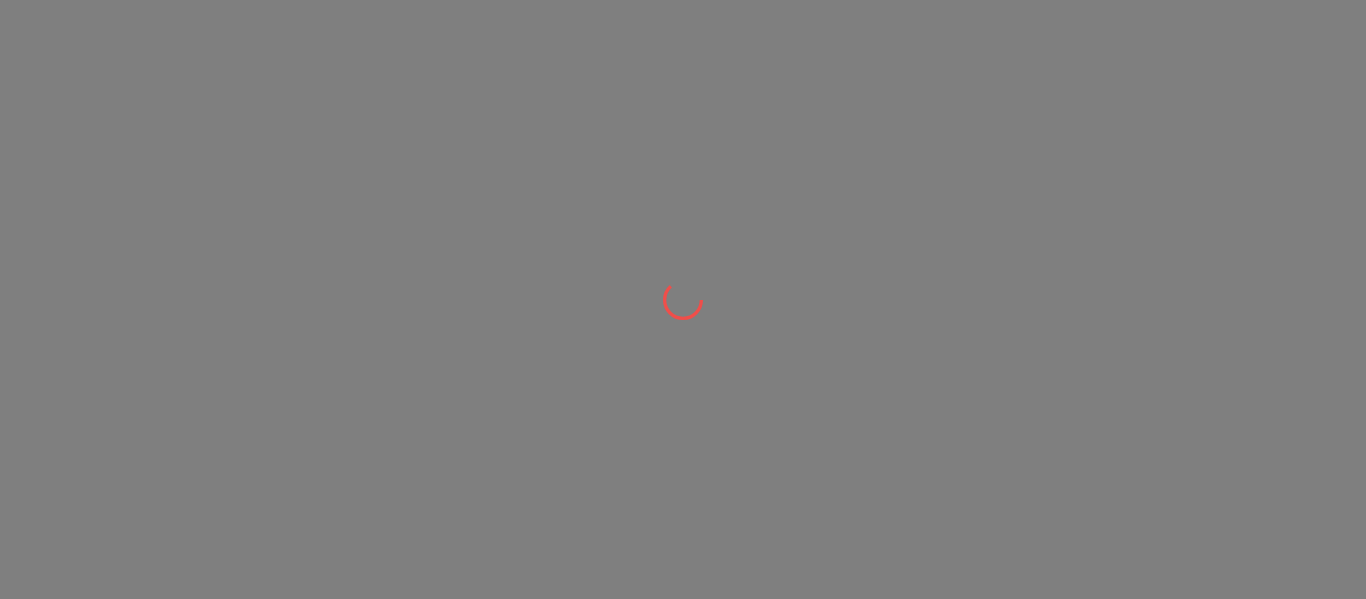 scroll, scrollTop: 0, scrollLeft: 0, axis: both 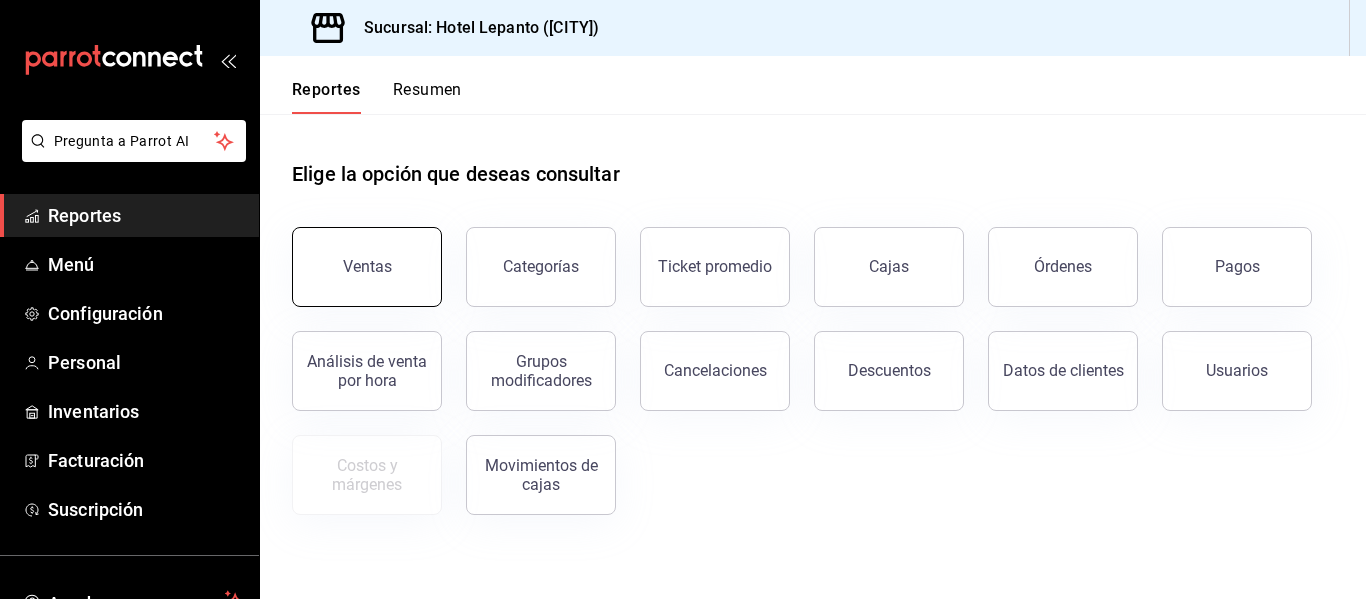 click on "Ventas" at bounding box center [367, 267] 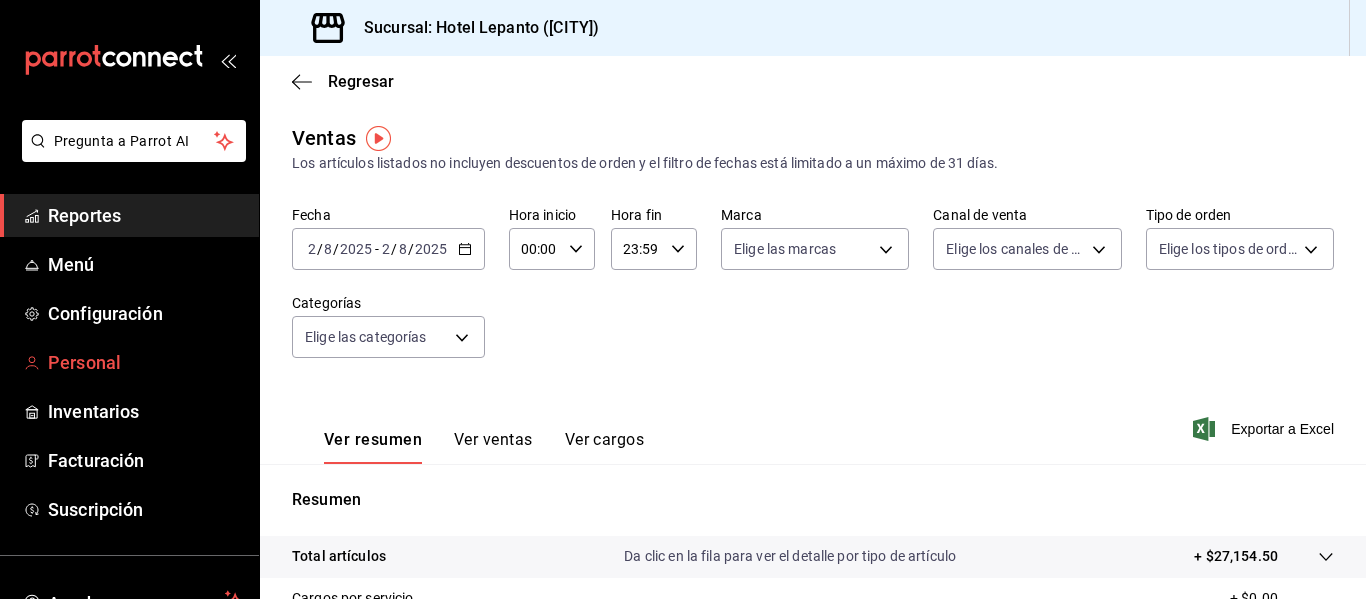 click on "Personal" at bounding box center (145, 362) 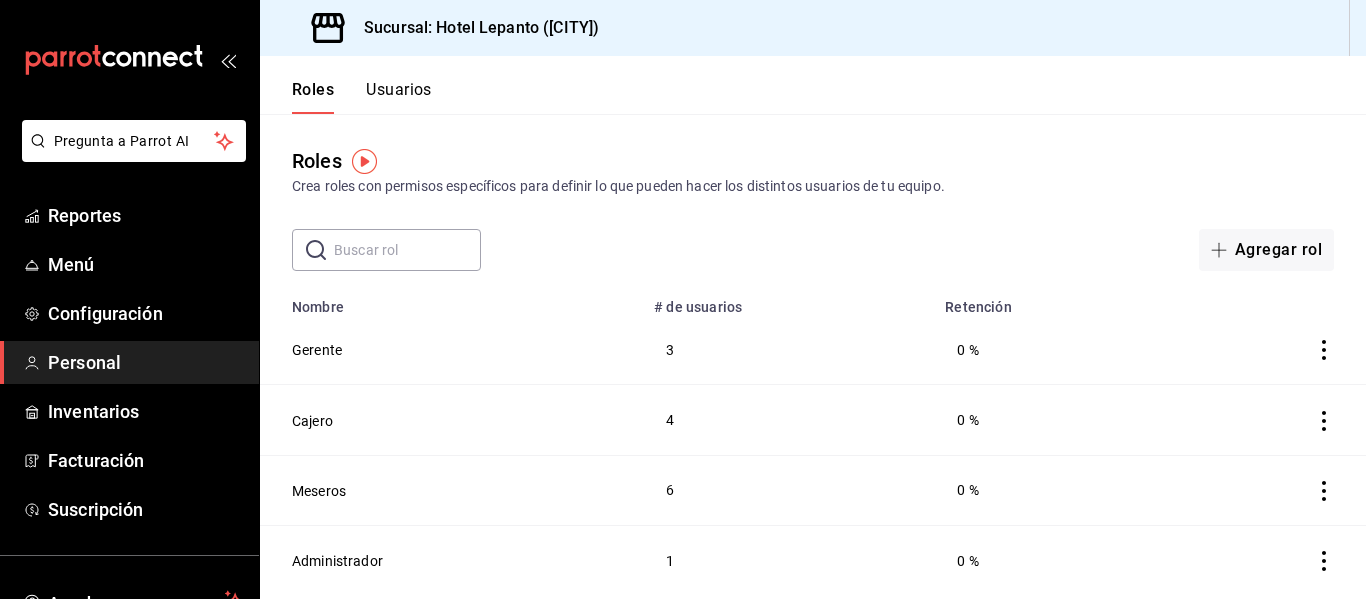 click on "Usuarios" at bounding box center (399, 97) 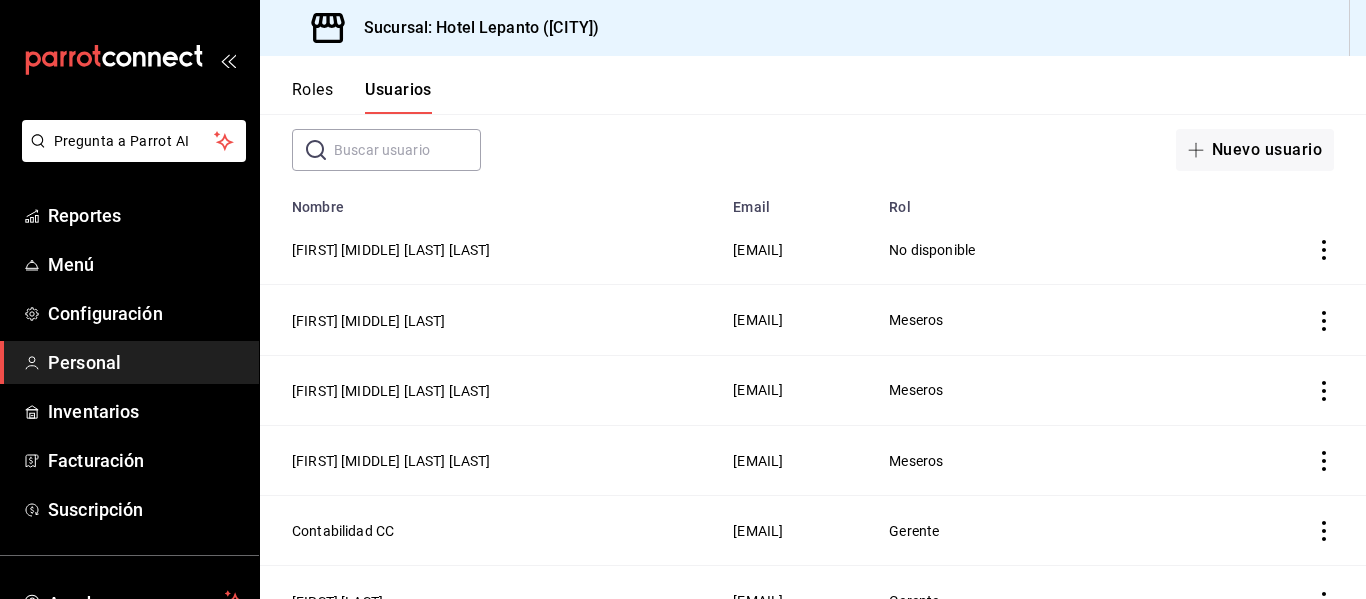 scroll, scrollTop: 200, scrollLeft: 0, axis: vertical 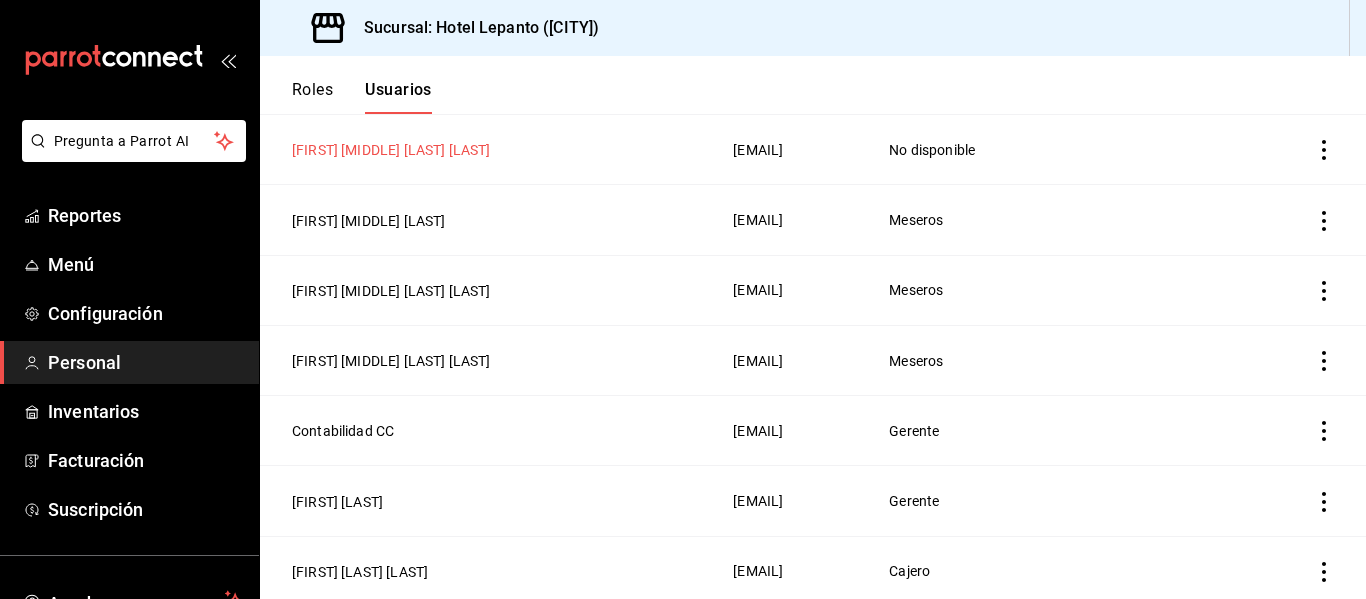click on "[FIRST] [MIDDLE] [LAST] [LAST]" at bounding box center (391, 150) 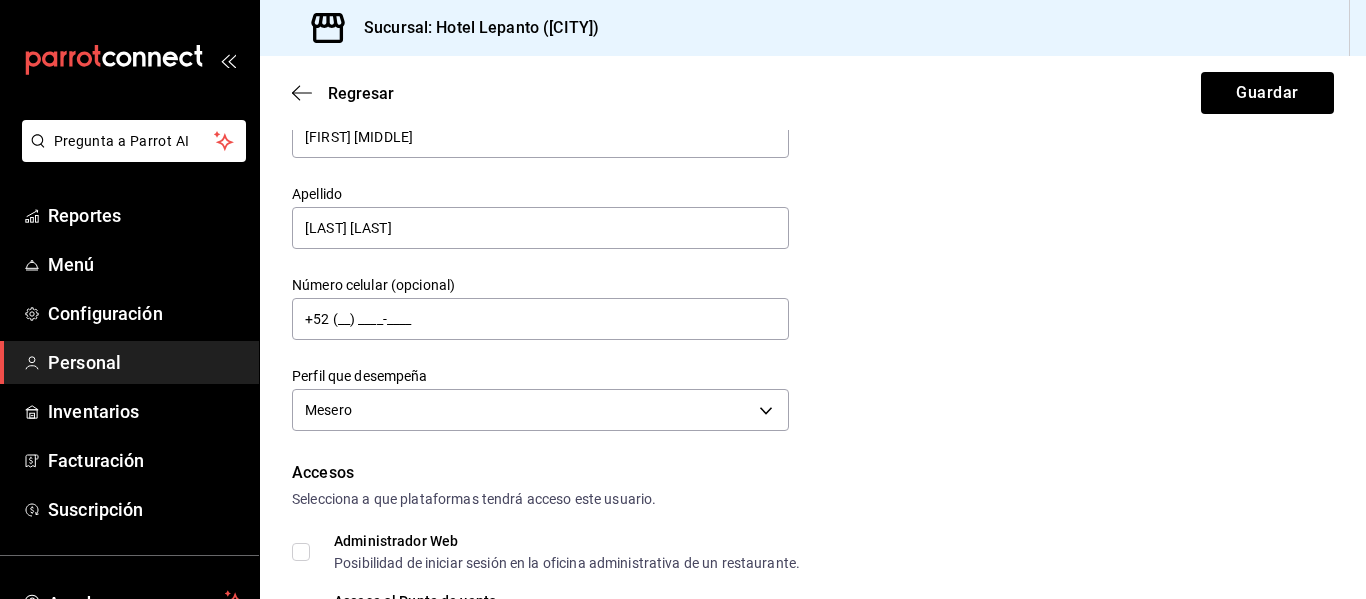 scroll, scrollTop: 200, scrollLeft: 0, axis: vertical 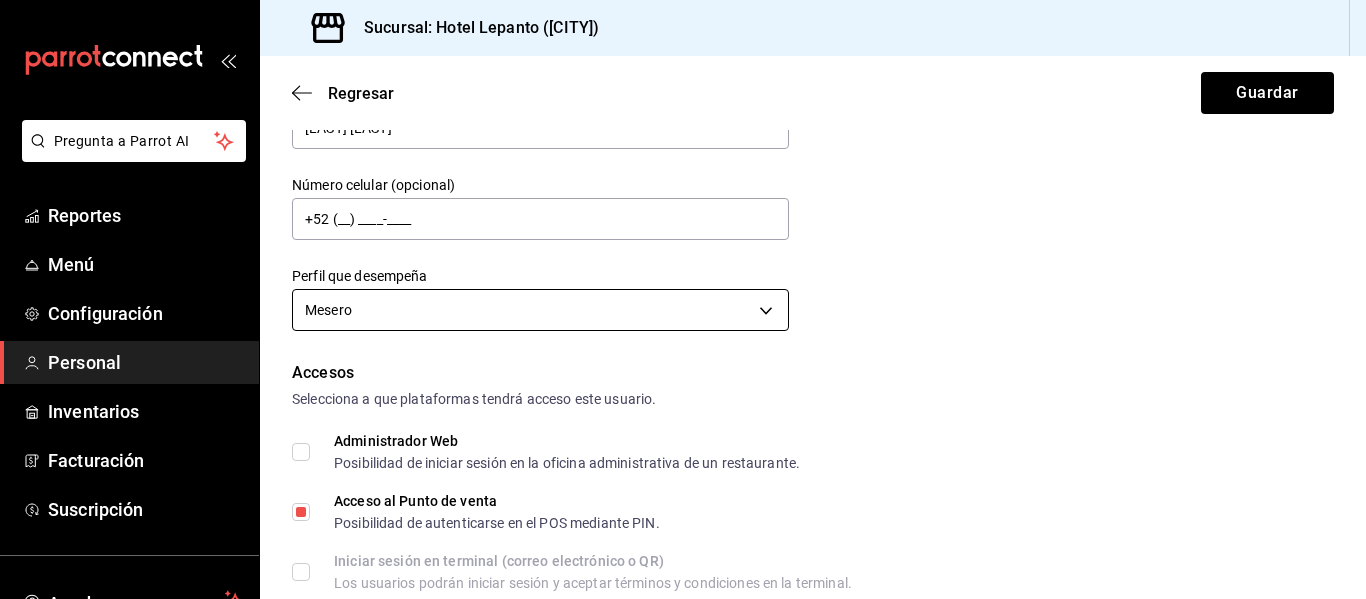 click on "Pregunta a Parrot AI Reportes   Menú   Configuración   Personal   Inventarios   Facturación   Suscripción   Ayuda Recomienda Parrot   [FIRST] [LAST]   Sugerir nueva función   Sucursal: Hotel Lepanto ([CITY]) Regresar Guardar Datos personales Nombre [FIRST] [MIDDLE] Apellido [LAST] Número celular (opcional) +52 (__) ____-____ Perfil que desempeña Mesero WAITER Accesos Selecciona a que plataformas tendrá acceso este usuario. Administrador Web Posibilidad de iniciar sesión en la oficina administrativa de un restaurante.  Acceso al Punto de venta Posibilidad de autenticarse en el POS mediante PIN.  Iniciar sesión en terminal (correo electrónico o QR) Los usuarios podrán iniciar sesión y aceptar términos y condiciones en la terminal. Acceso uso de terminal Los usuarios podrán acceder y utilizar la terminal para visualizar y procesar pagos de sus órdenes. Correo electrónico Se volverá obligatorio al tener ciertos accesos activados. [EMAIL]" at bounding box center [683, 299] 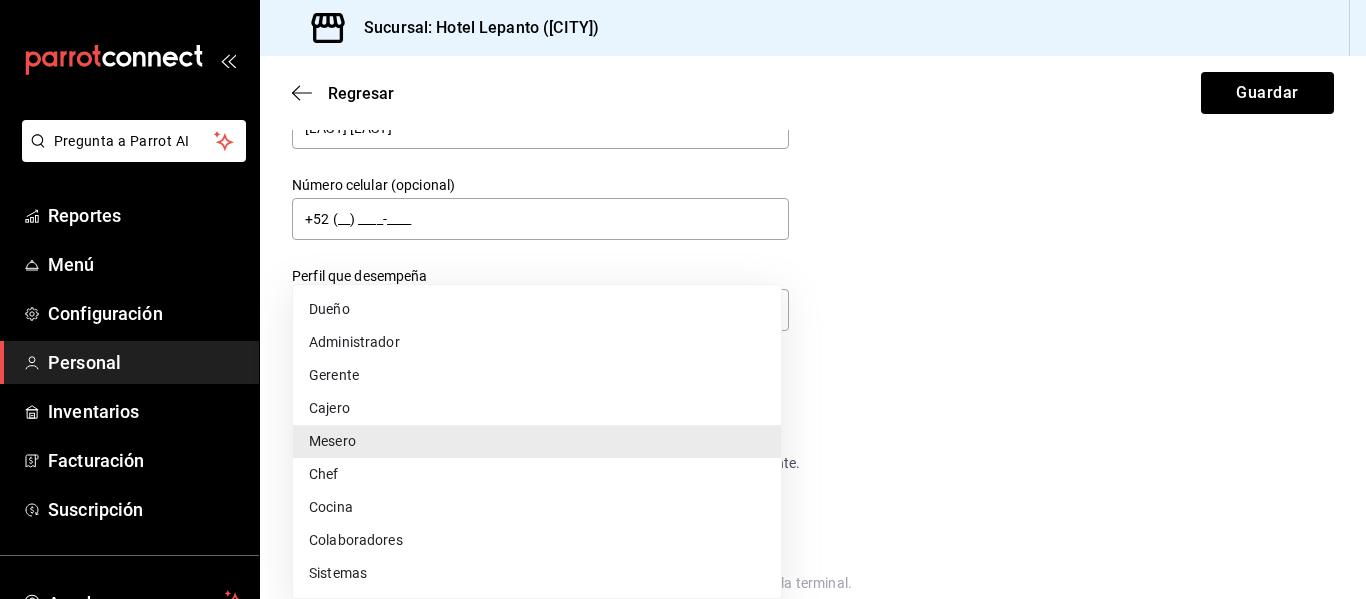 click on "Mesero" at bounding box center (537, 441) 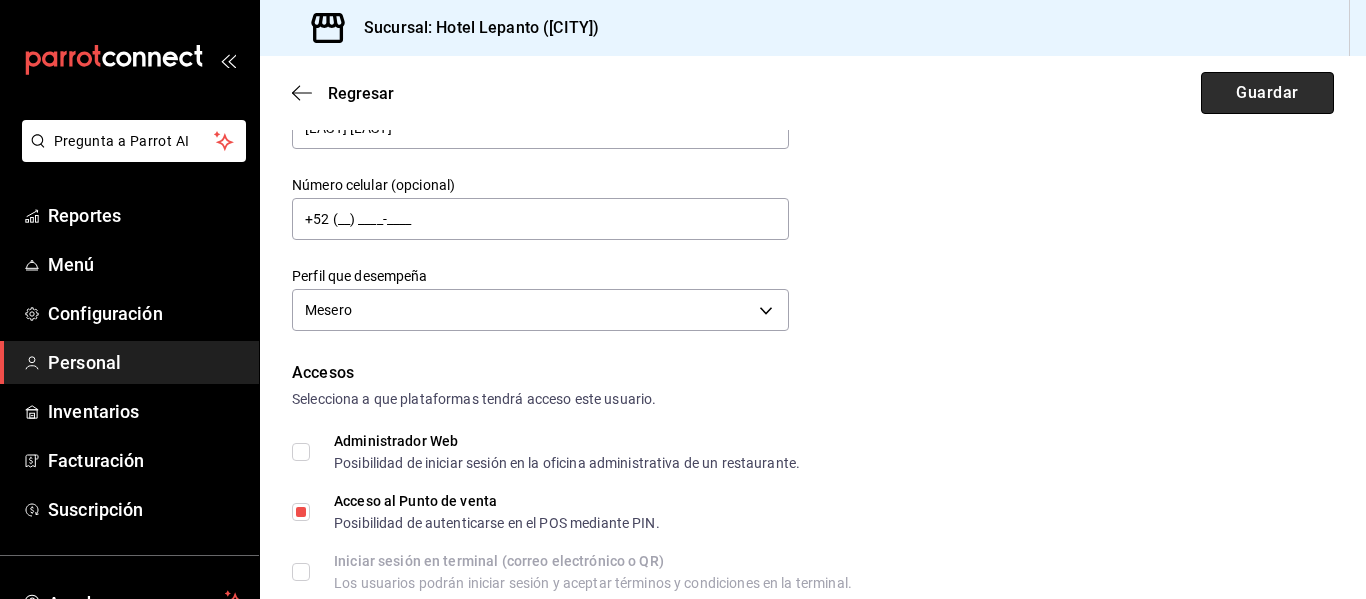 click on "Guardar" at bounding box center [1267, 93] 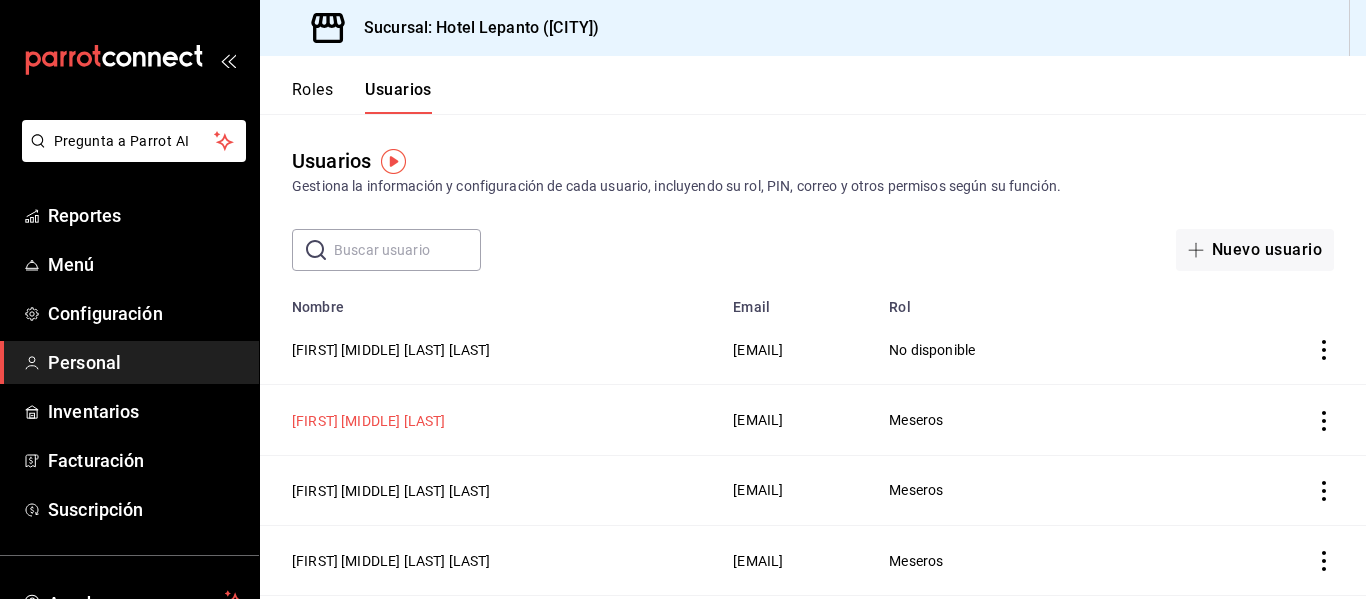 click on "[FIRST] [MIDDLE] [LAST]" at bounding box center (368, 421) 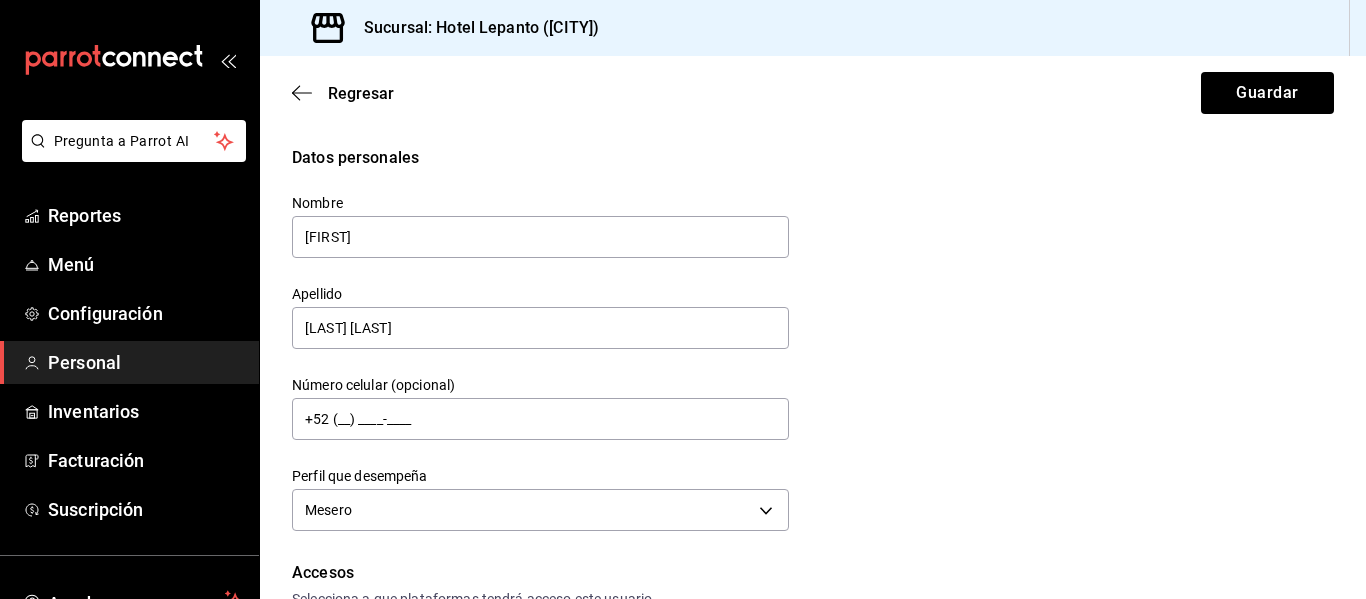 scroll, scrollTop: 400, scrollLeft: 0, axis: vertical 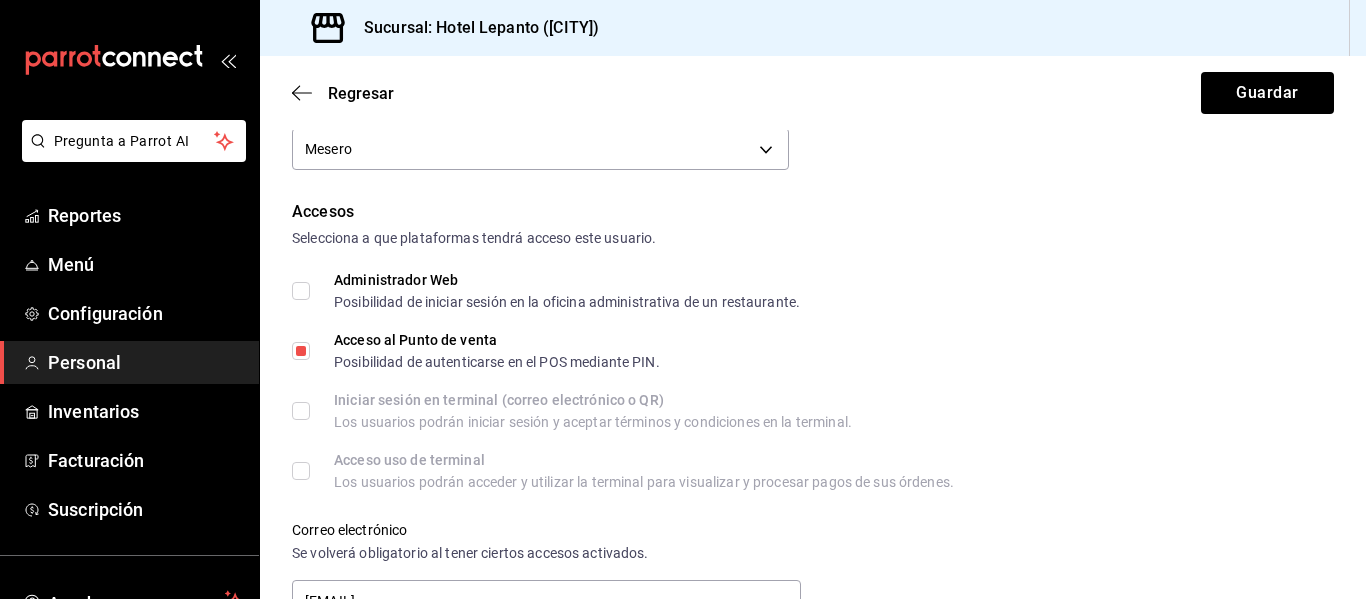 click on "Acceso al Punto de venta Posibilidad de autenticarse en el POS mediante PIN." at bounding box center [301, 351] 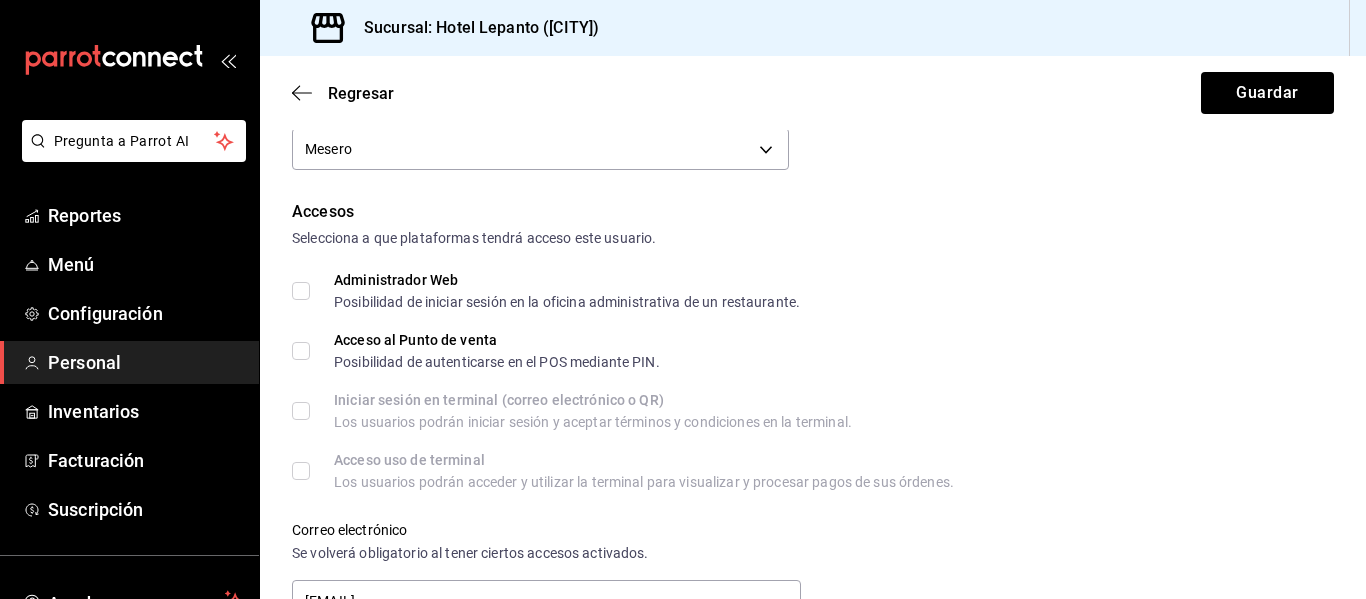 click on "Acceso al Punto de venta Posibilidad de autenticarse en el POS mediante PIN." at bounding box center (301, 351) 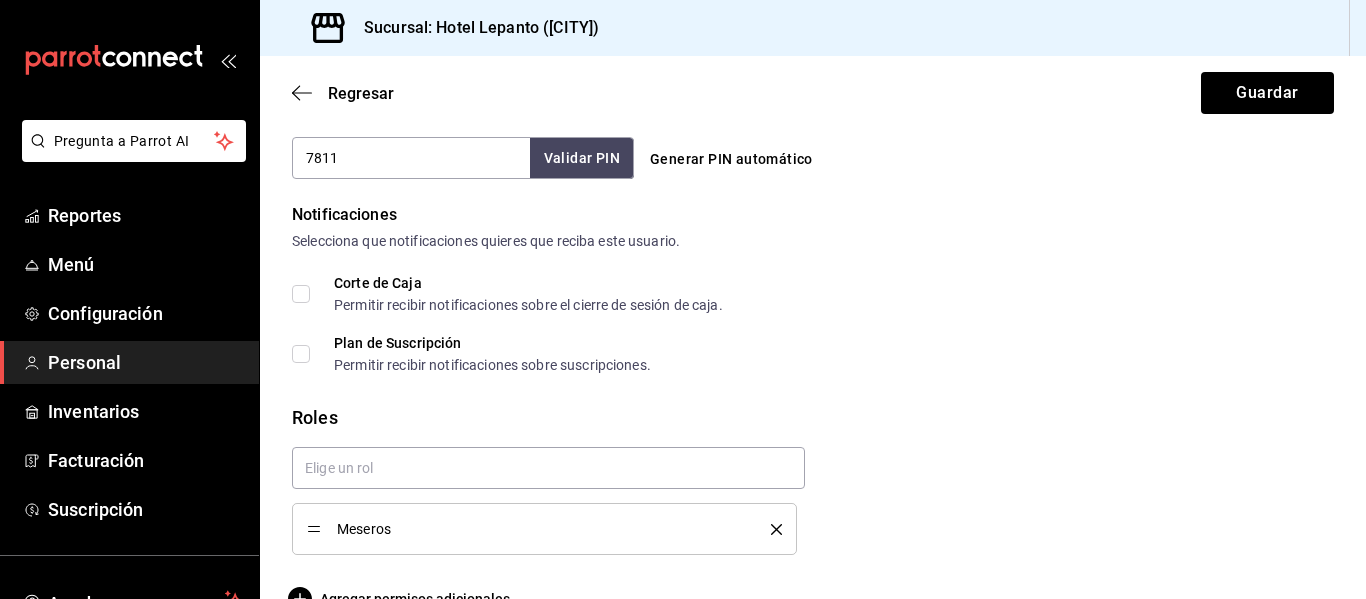 scroll, scrollTop: 1005, scrollLeft: 0, axis: vertical 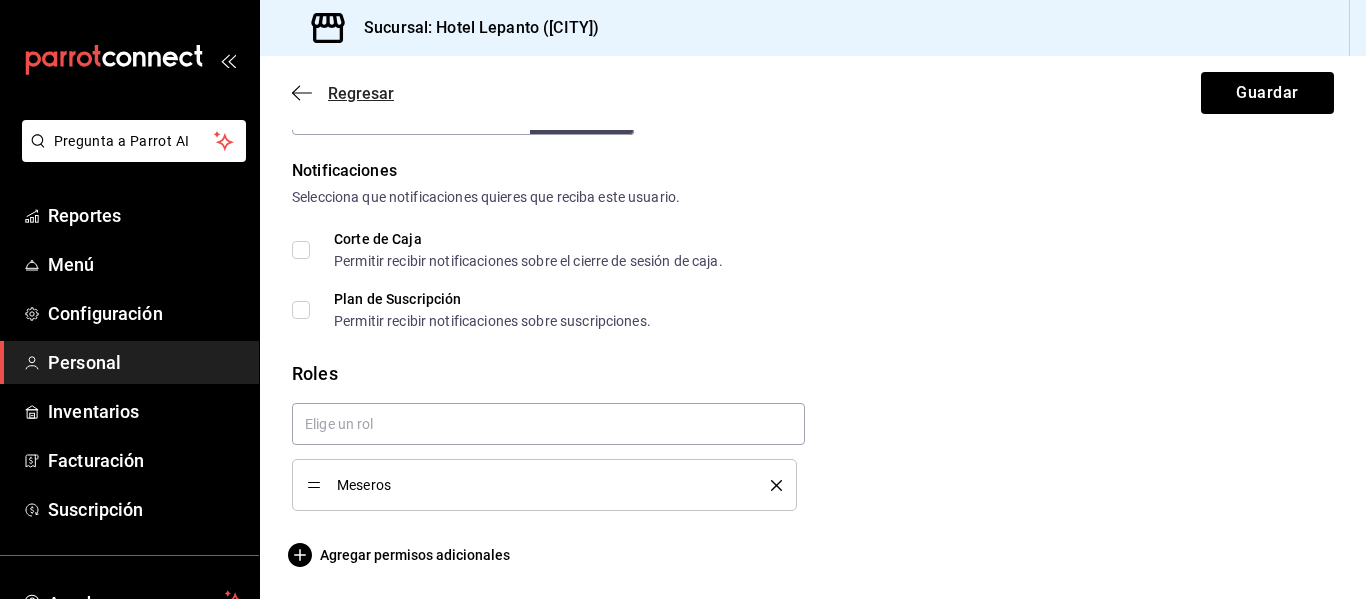 click 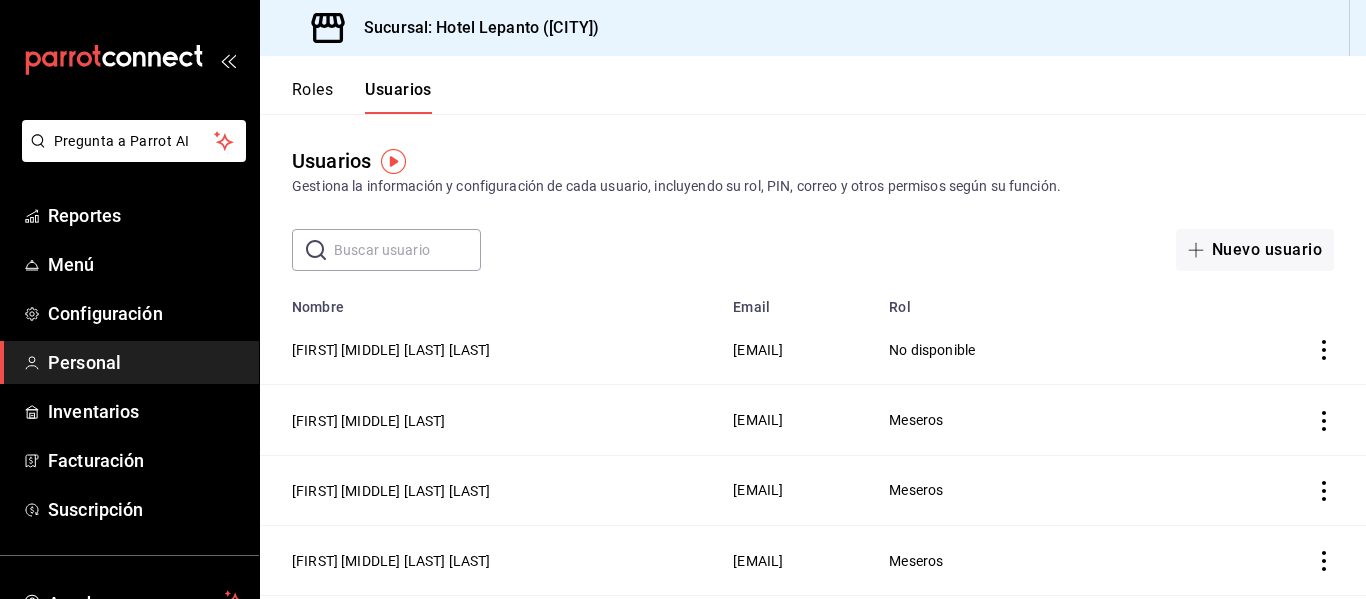 click on "No disponible" at bounding box center (1052, 350) 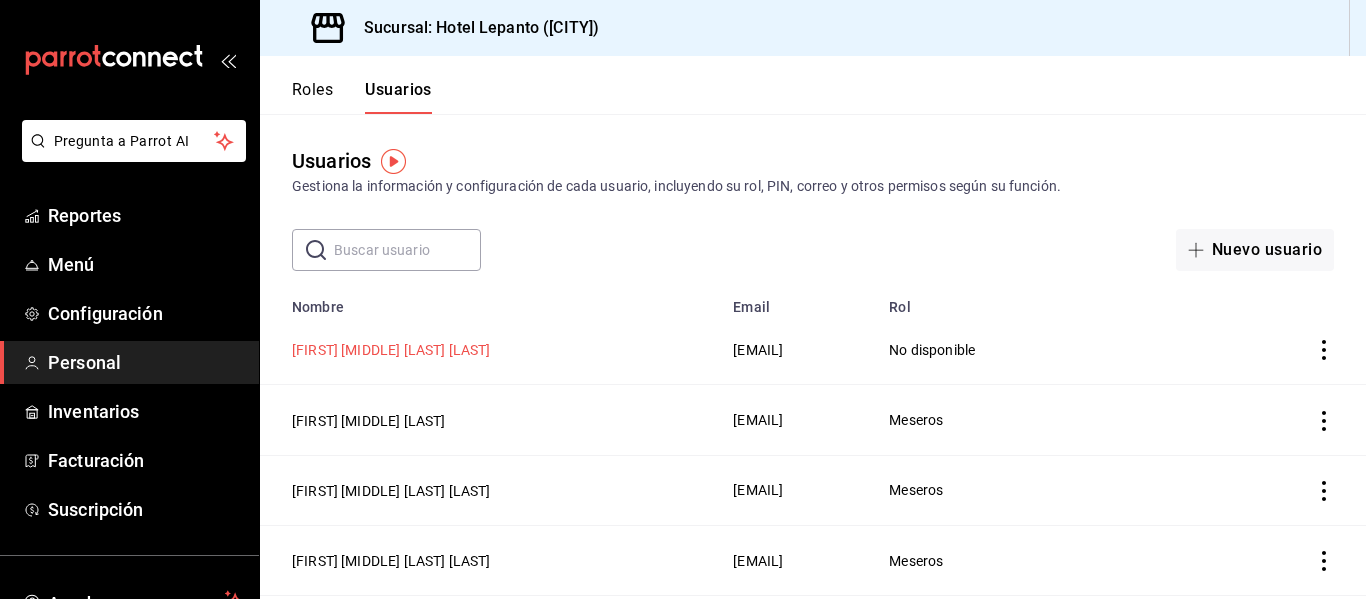 click on "[FIRST] [MIDDLE] [LAST] [LAST]" at bounding box center [391, 350] 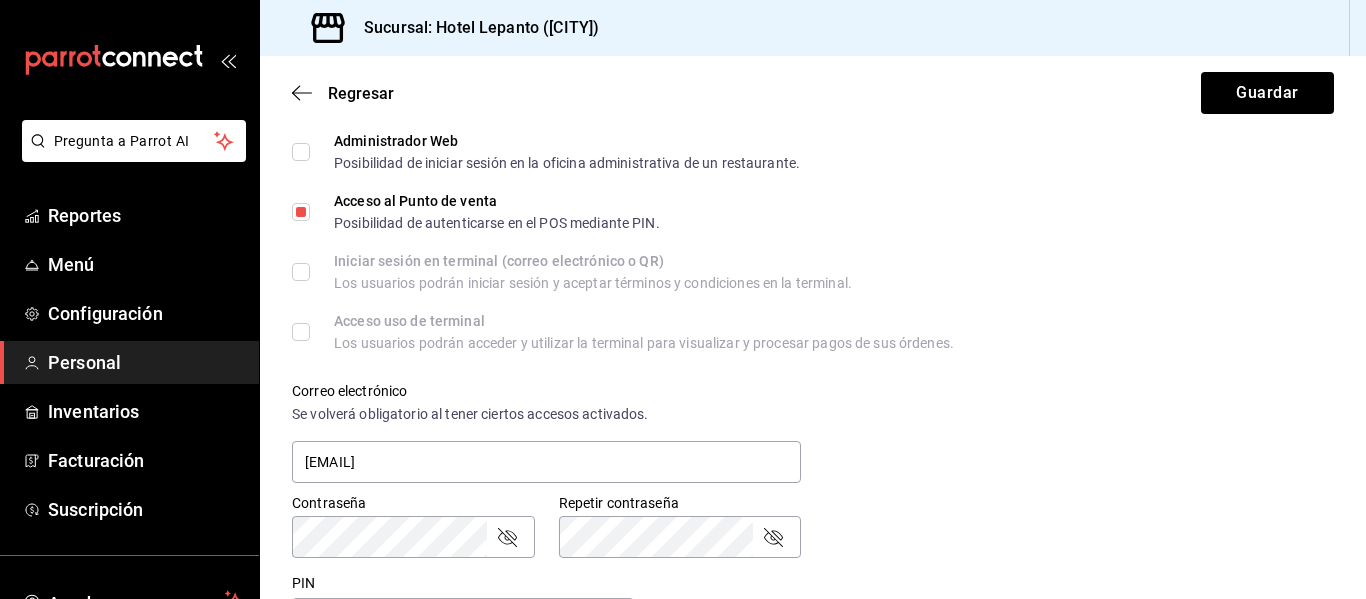 scroll, scrollTop: 939, scrollLeft: 0, axis: vertical 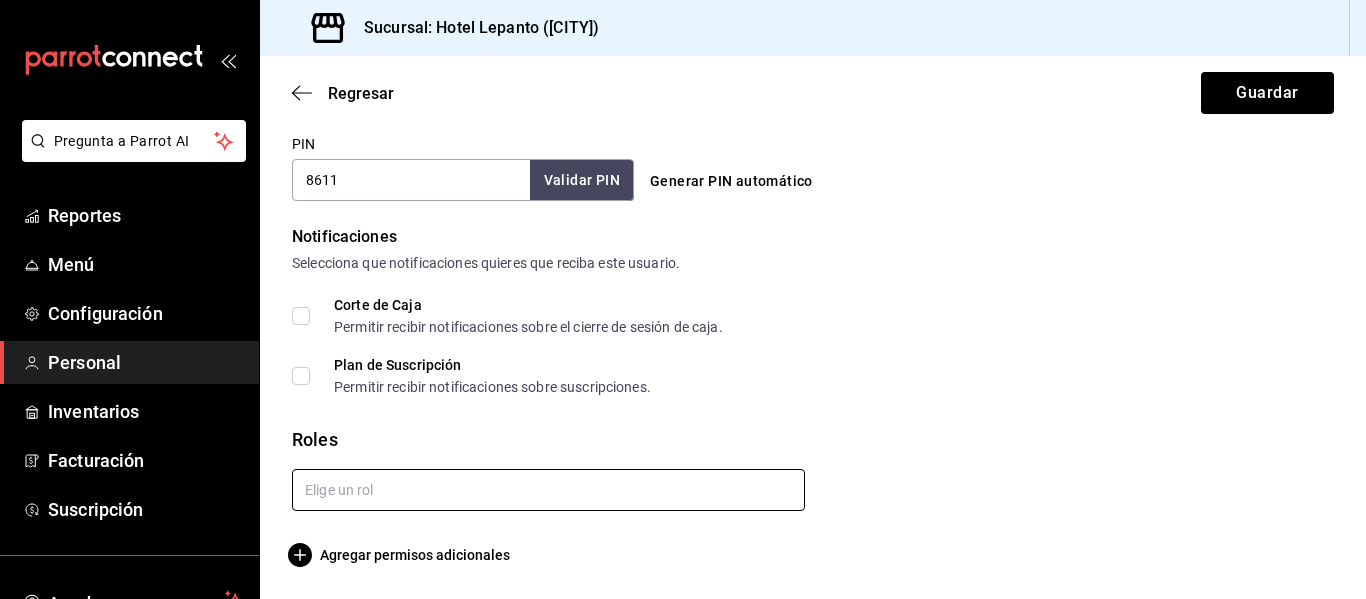 click at bounding box center (548, 490) 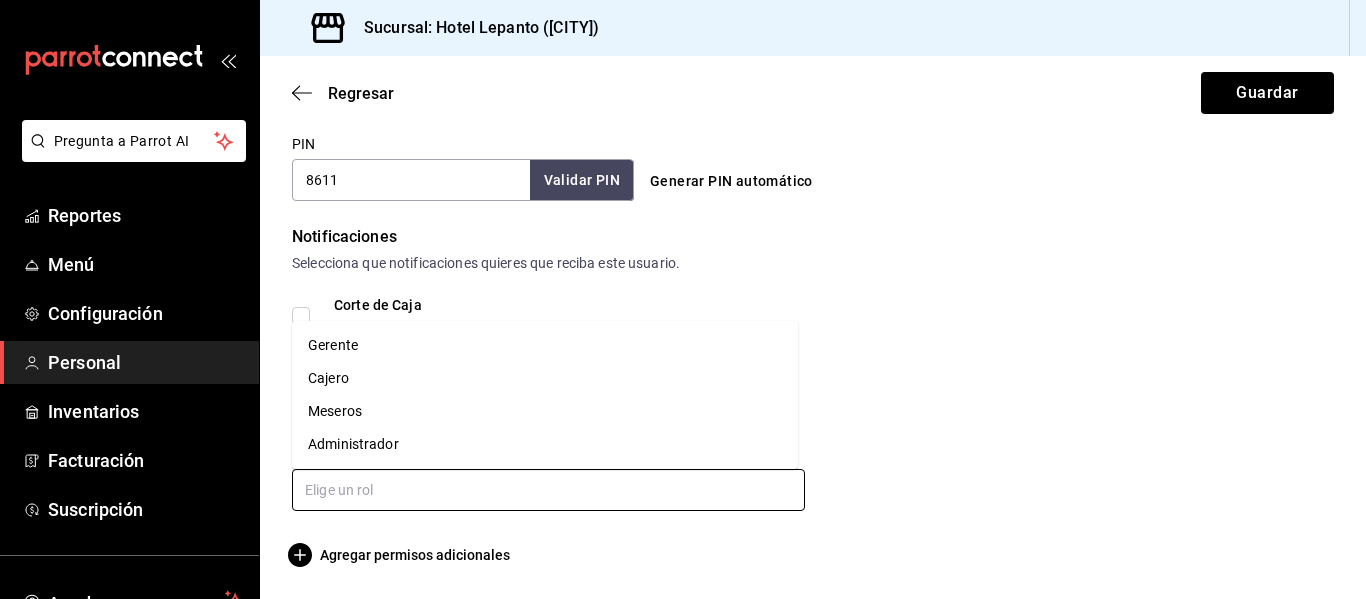 click on "Meseros" at bounding box center [545, 411] 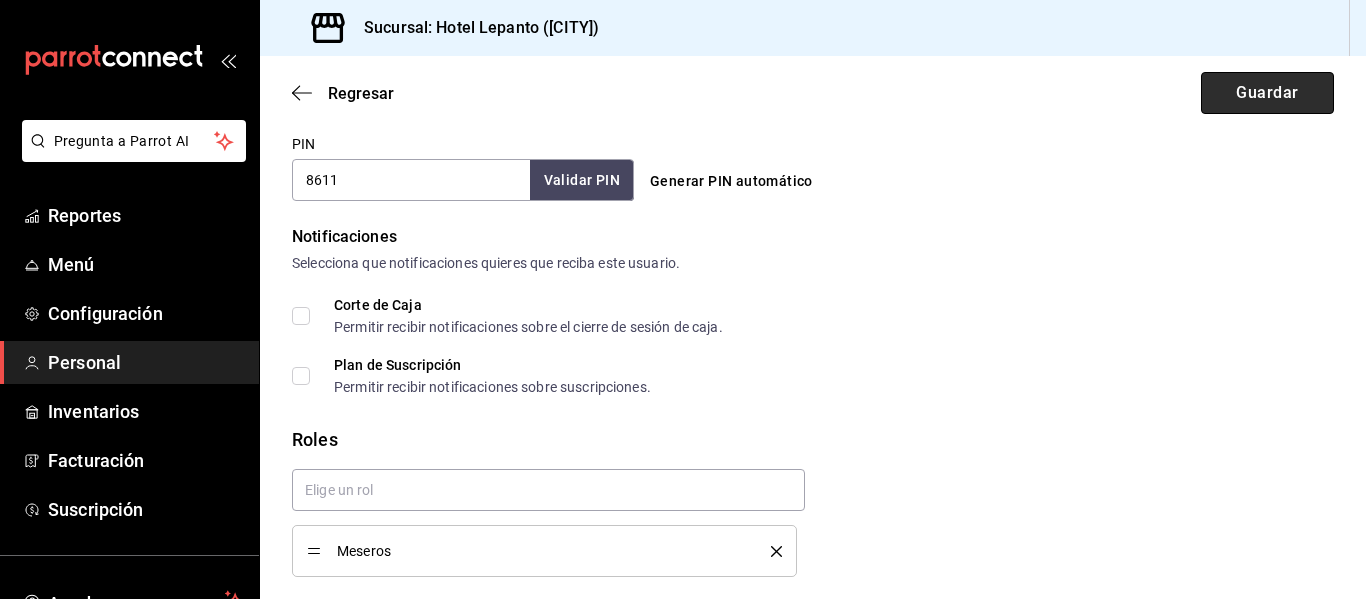click on "Guardar" at bounding box center [1267, 93] 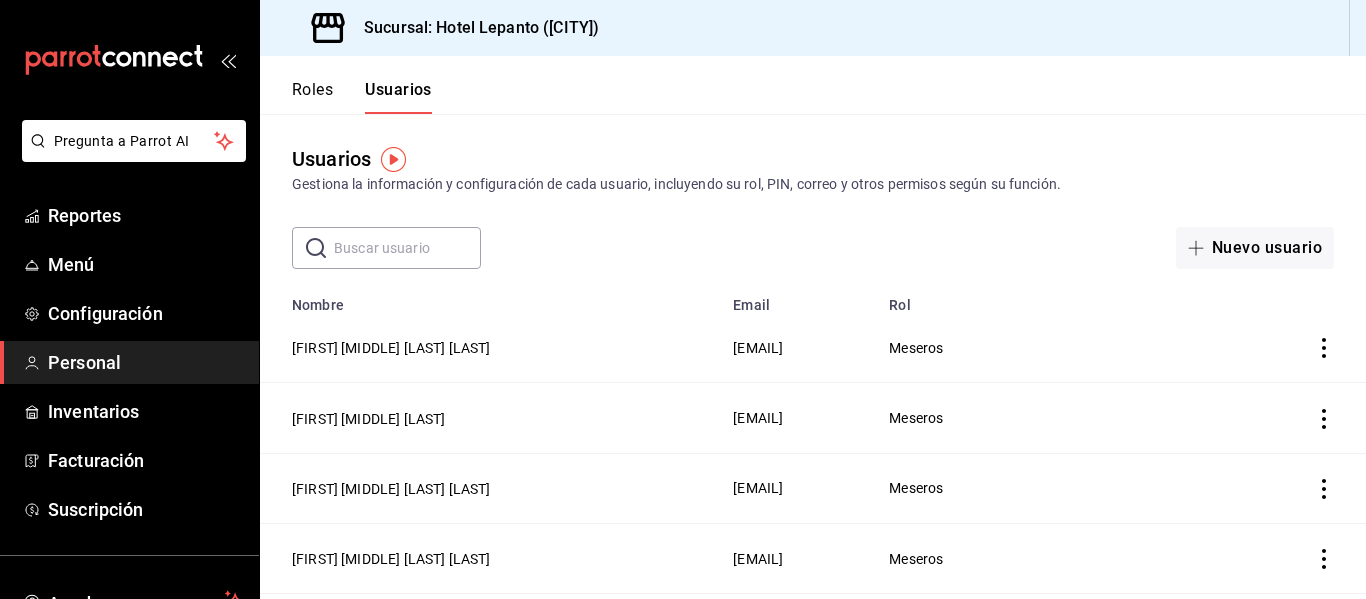 scroll, scrollTop: 0, scrollLeft: 0, axis: both 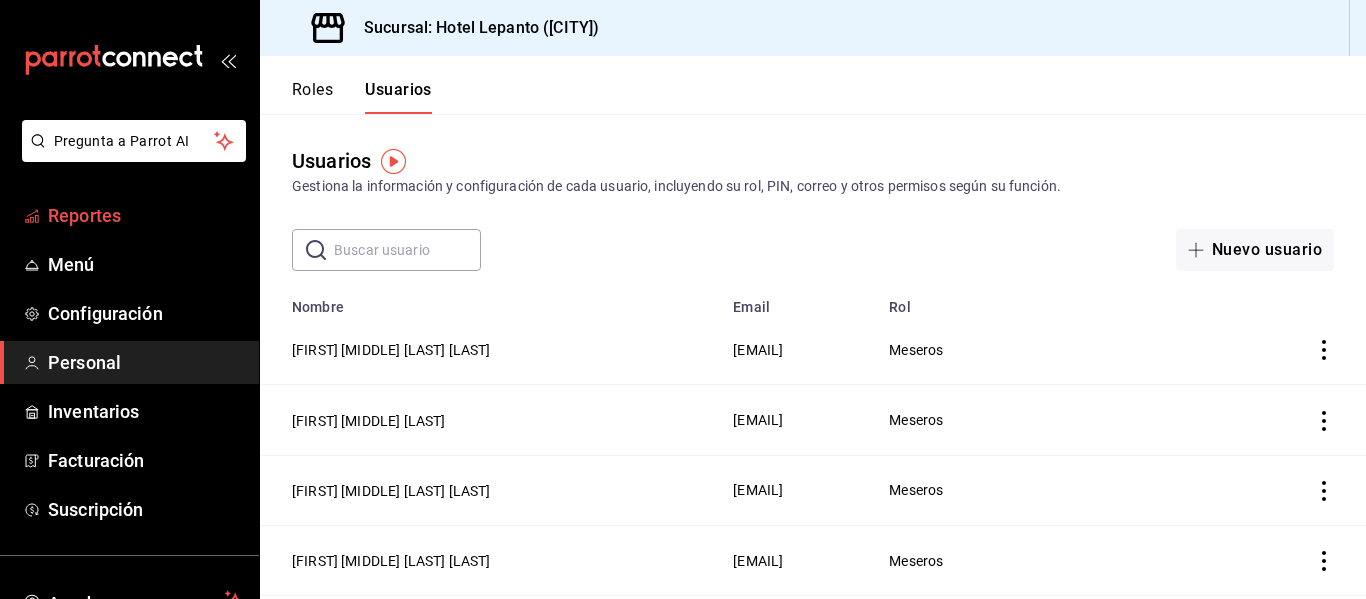 click on "Reportes" at bounding box center (145, 215) 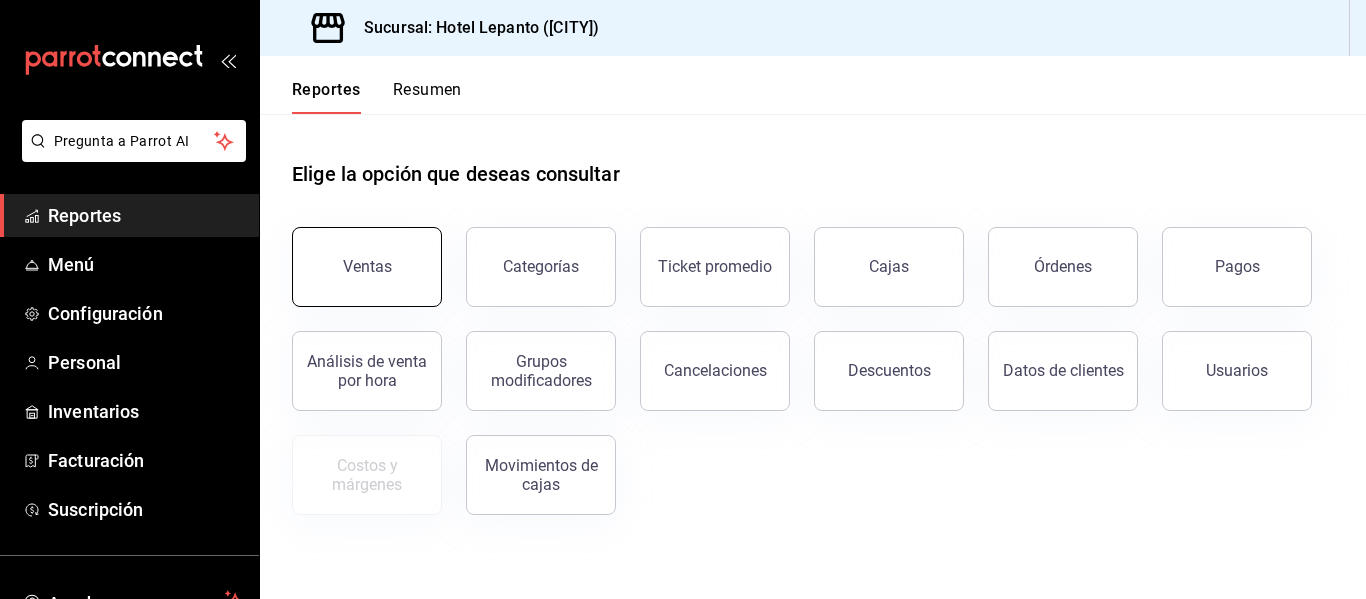 click on "Ventas" at bounding box center (367, 267) 